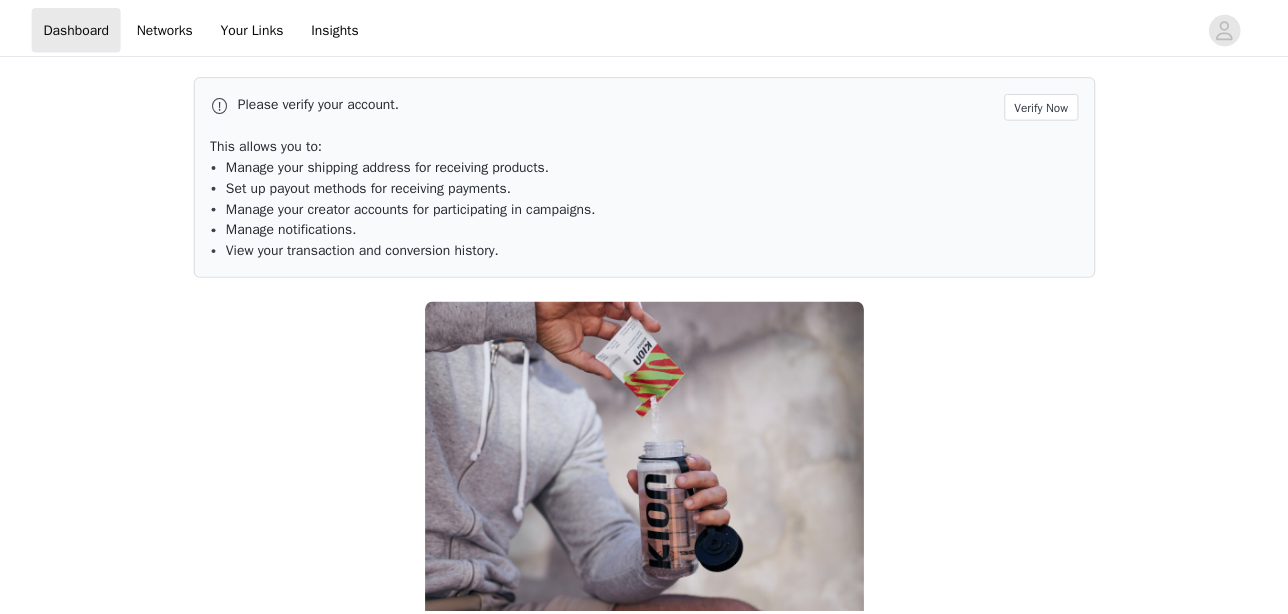 scroll, scrollTop: 0, scrollLeft: 0, axis: both 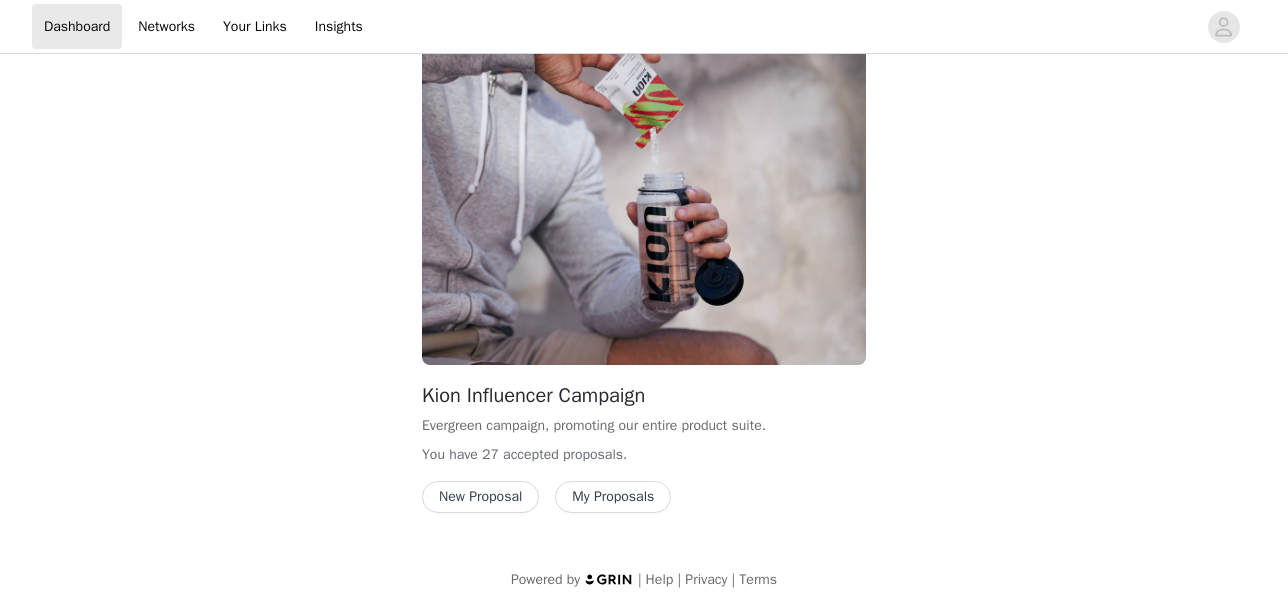 click on "New Proposal" at bounding box center (480, 497) 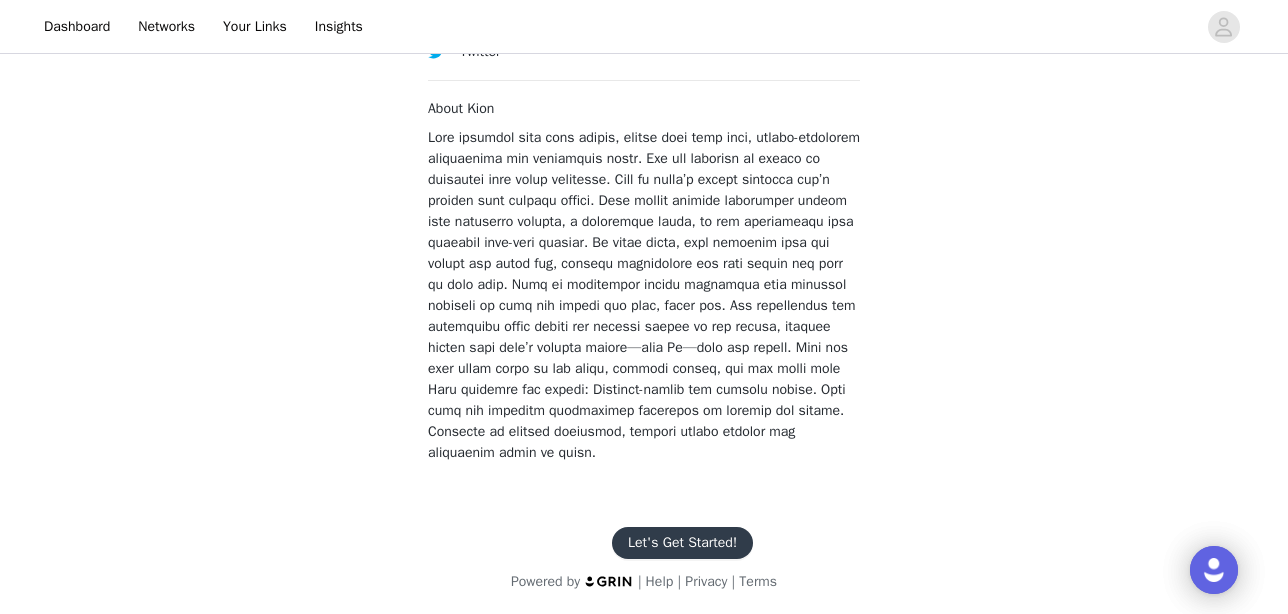 scroll, scrollTop: 927, scrollLeft: 0, axis: vertical 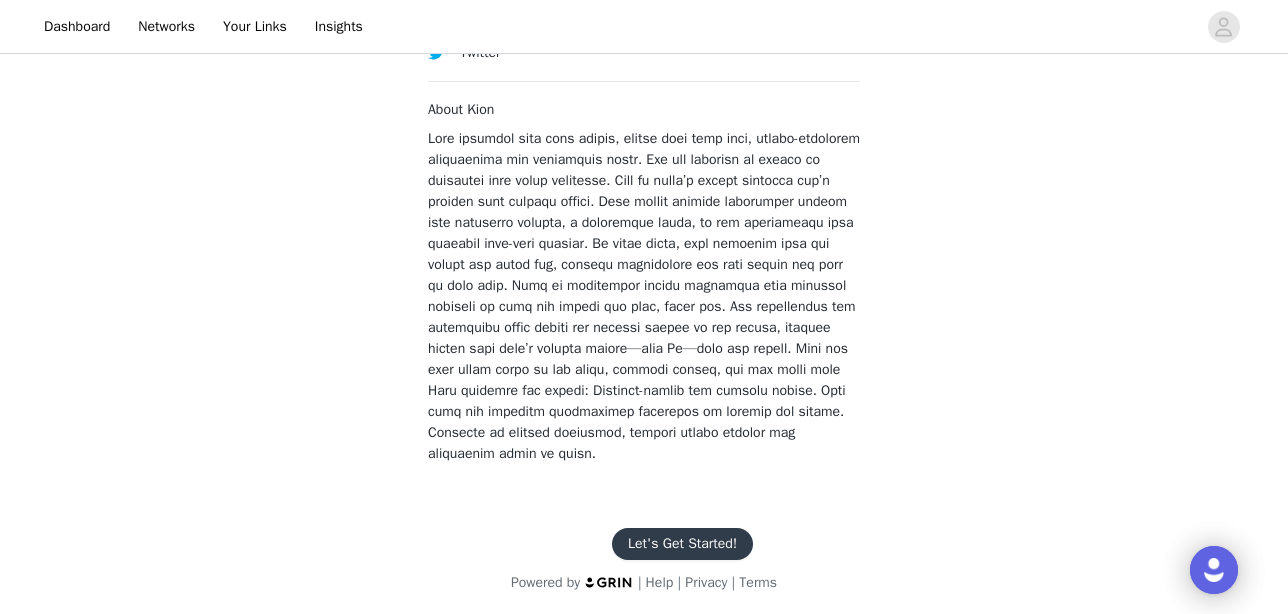 click on "Let's Get Started!" at bounding box center [682, 544] 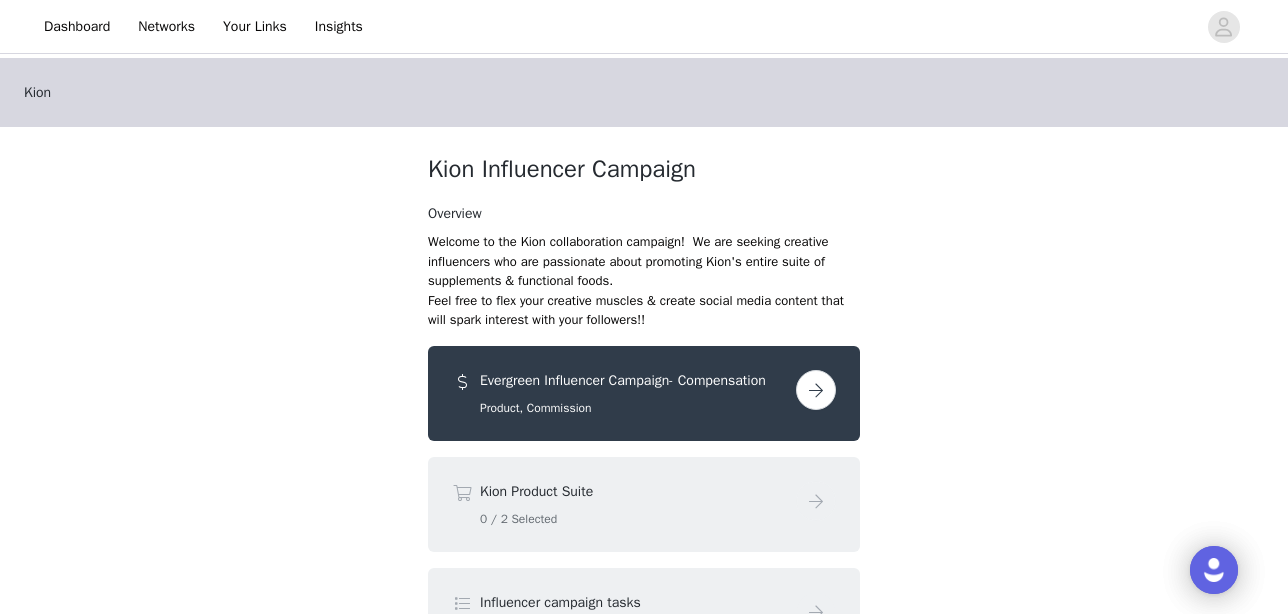 scroll, scrollTop: 133, scrollLeft: 0, axis: vertical 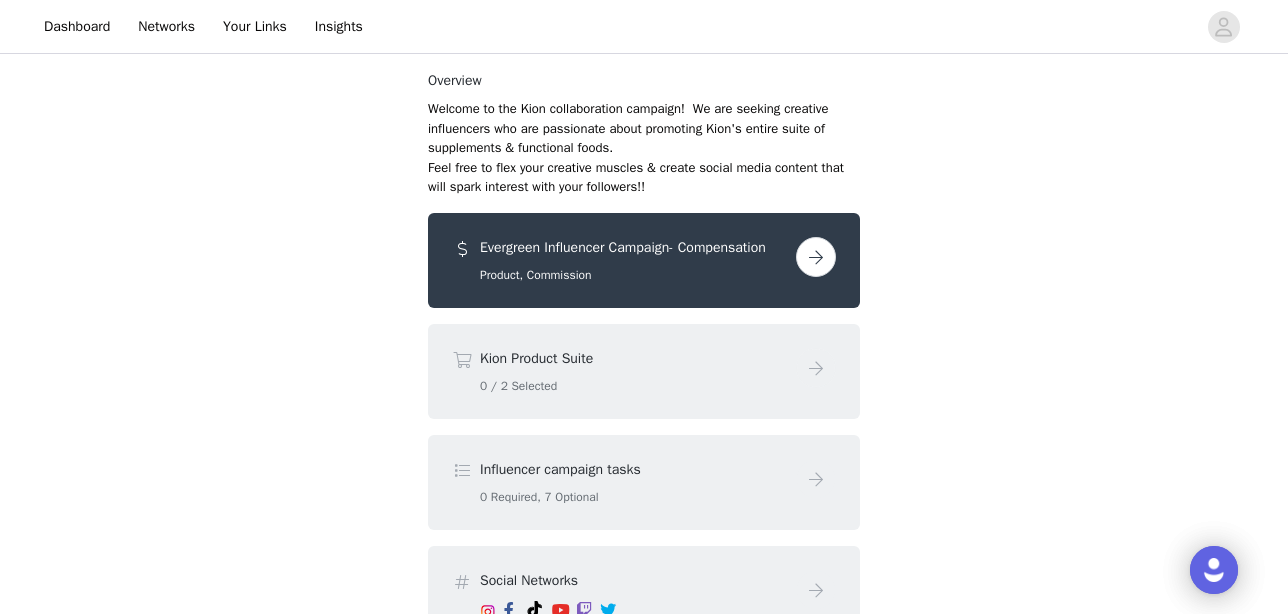 click at bounding box center [816, 257] 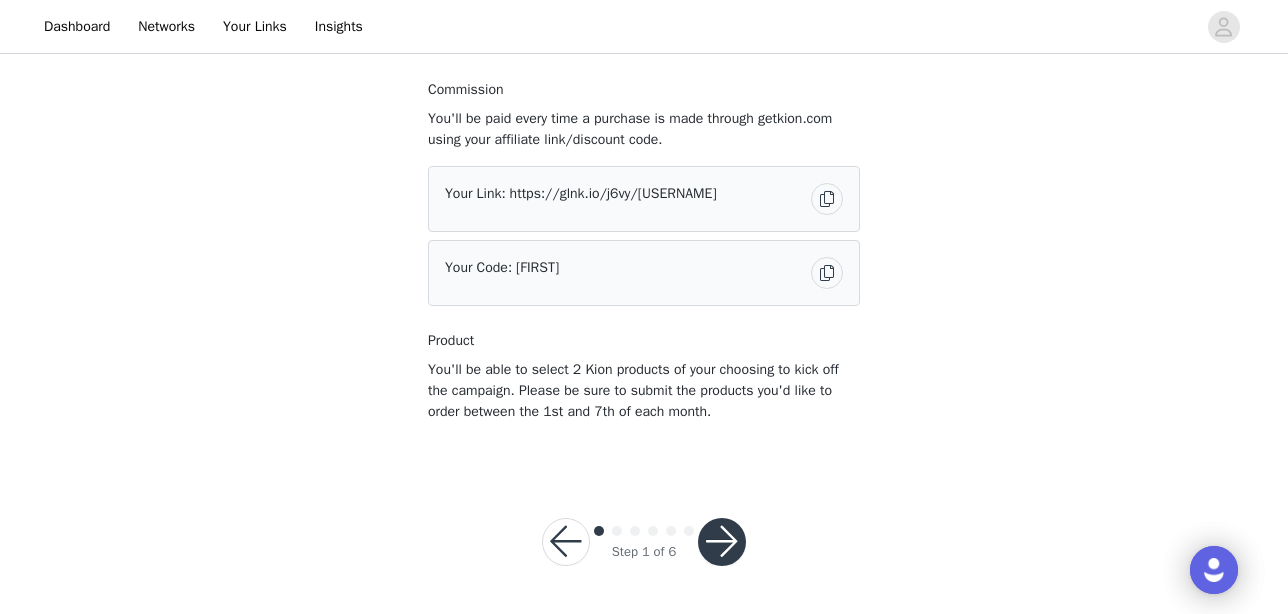 scroll, scrollTop: 199, scrollLeft: 0, axis: vertical 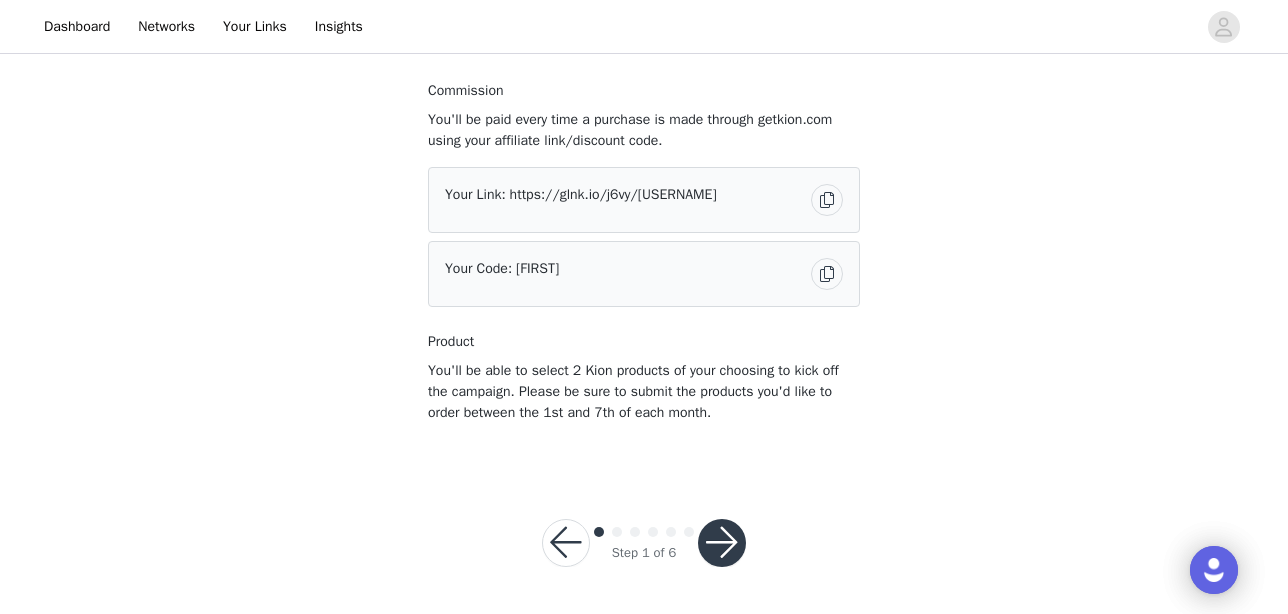 click at bounding box center (722, 543) 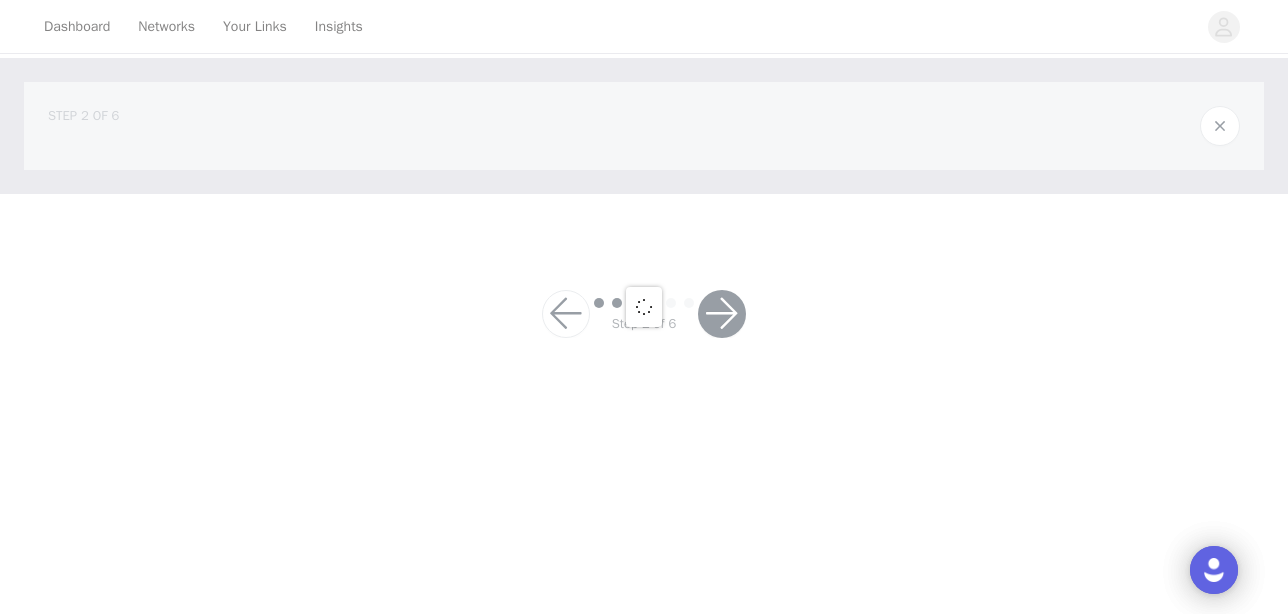 scroll, scrollTop: 0, scrollLeft: 0, axis: both 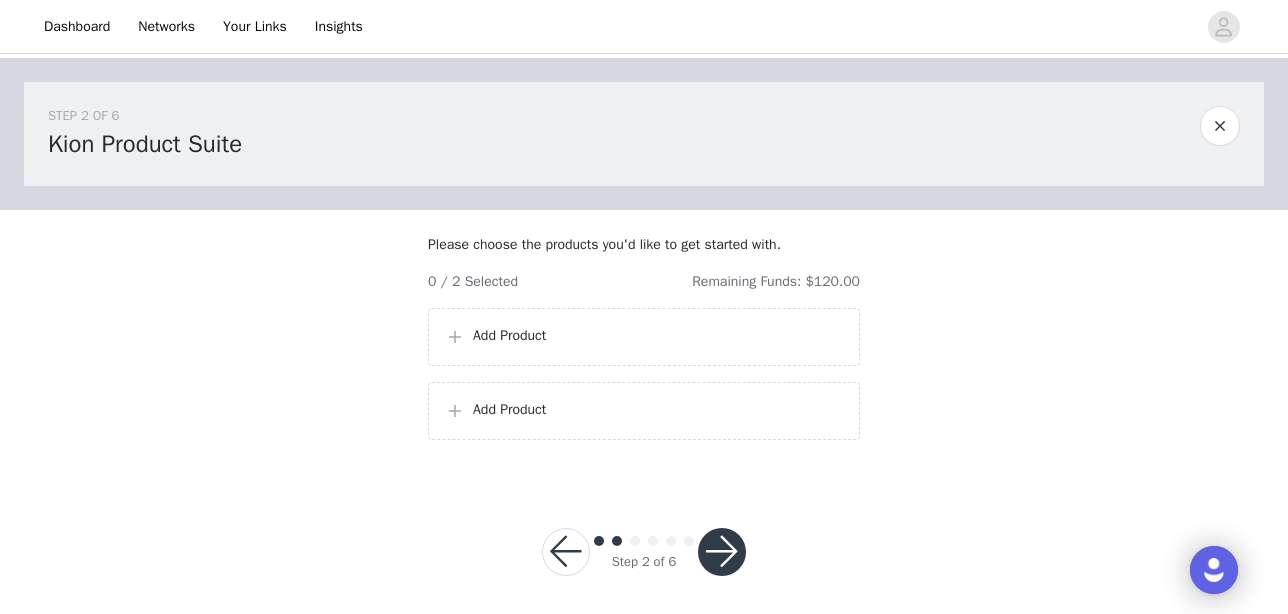 click on "Add Product" at bounding box center [658, 335] 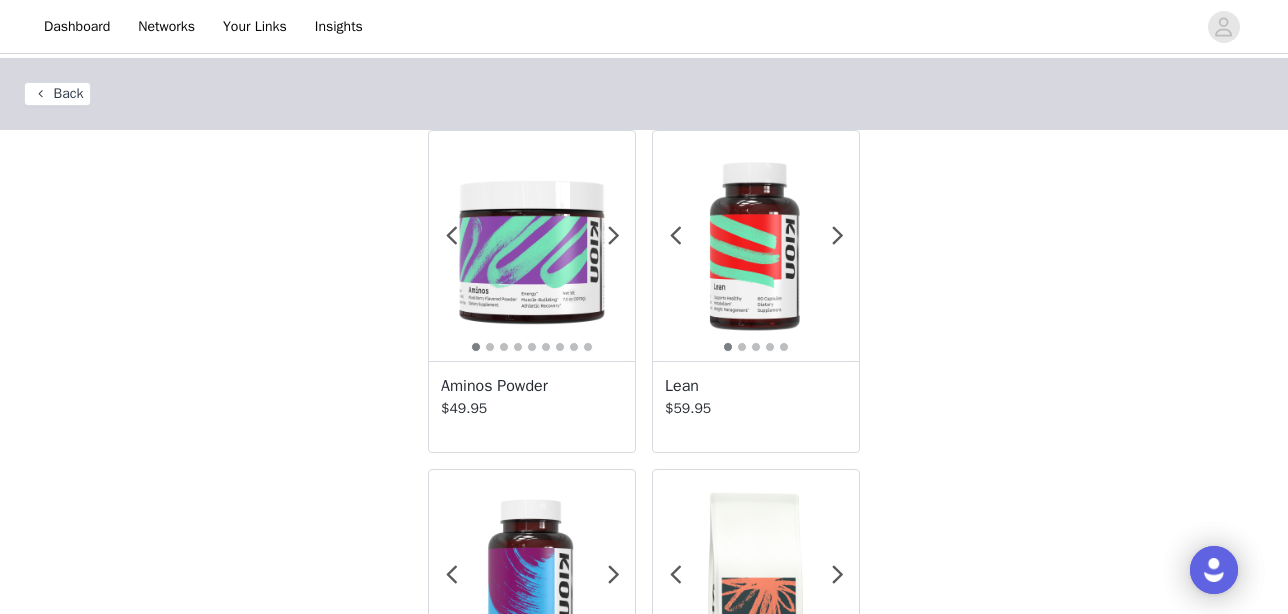scroll, scrollTop: 0, scrollLeft: 0, axis: both 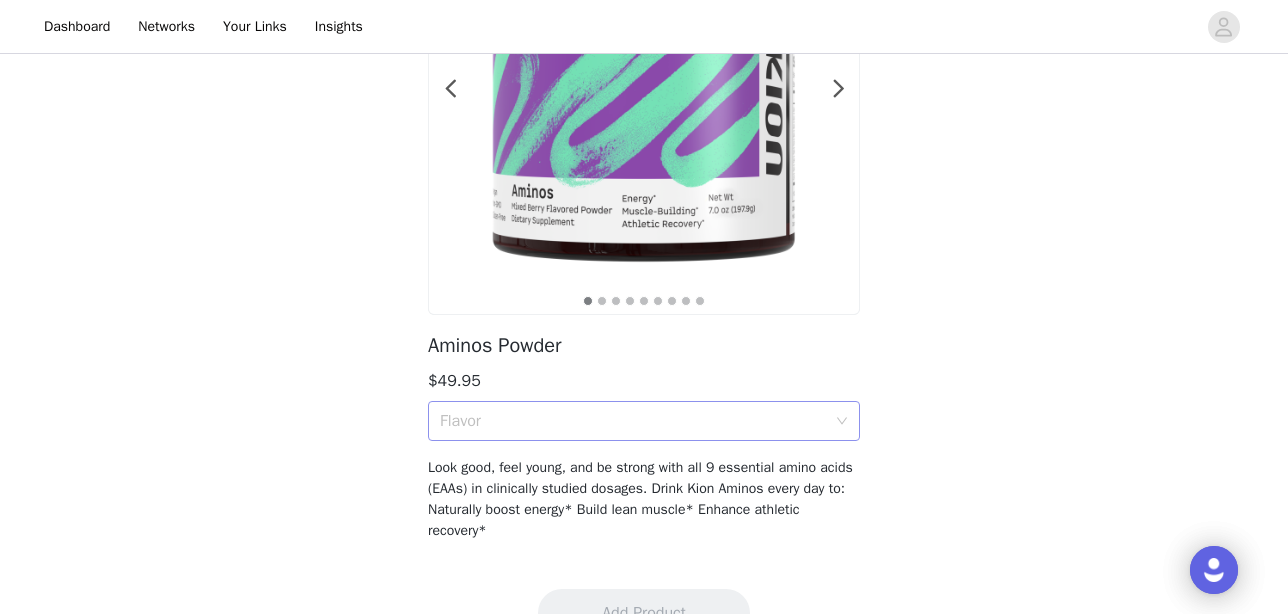 click on "Flavor" at bounding box center (633, 421) 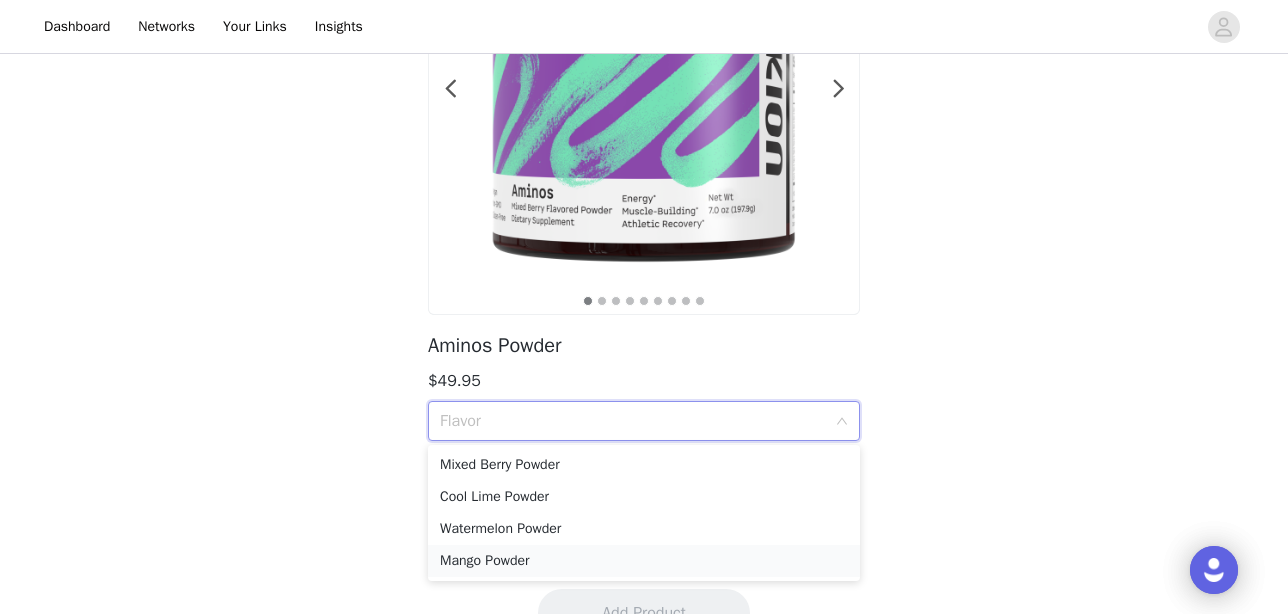 click on "Mango Powder" at bounding box center (644, 561) 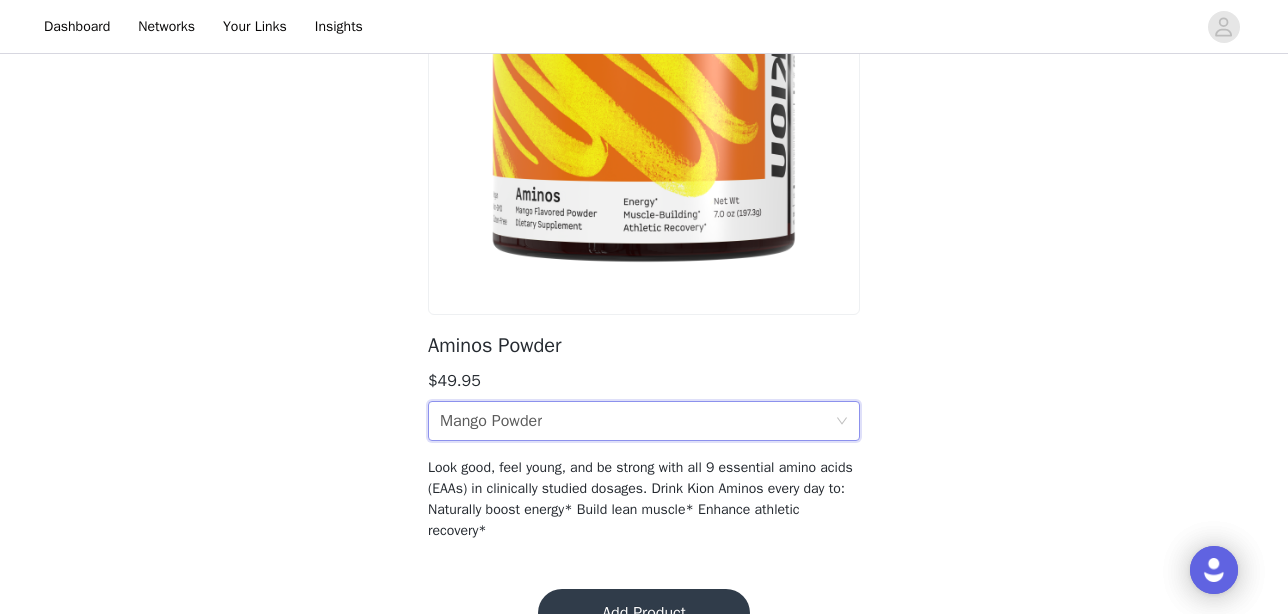 click on "Add Product" at bounding box center (644, 613) 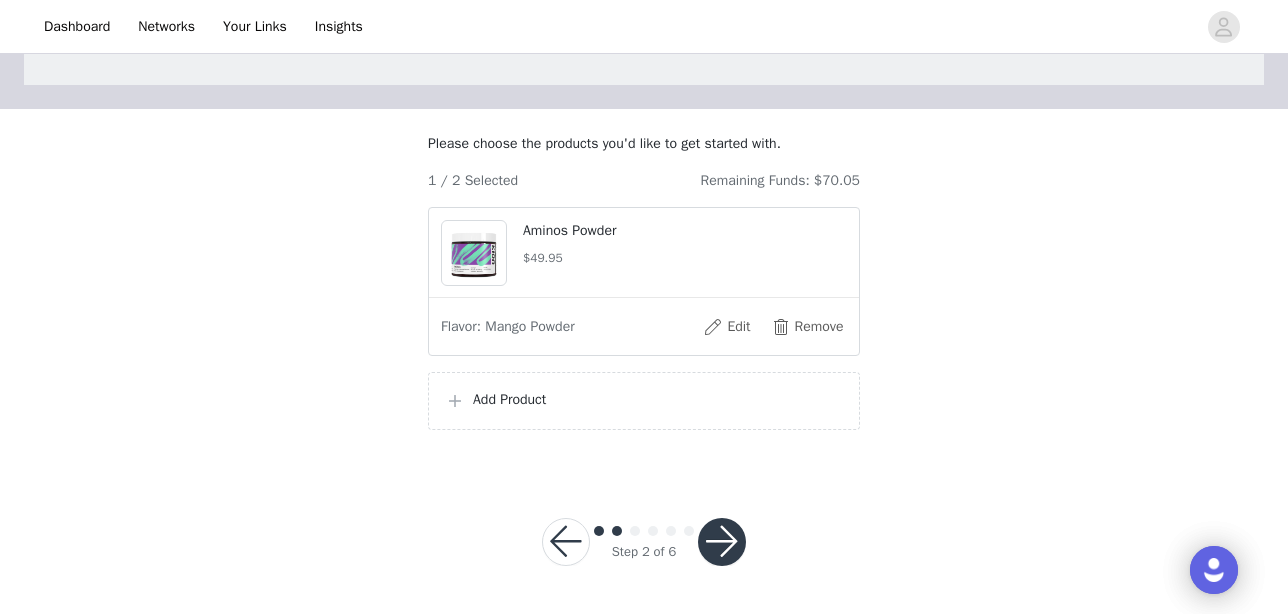 scroll, scrollTop: 121, scrollLeft: 0, axis: vertical 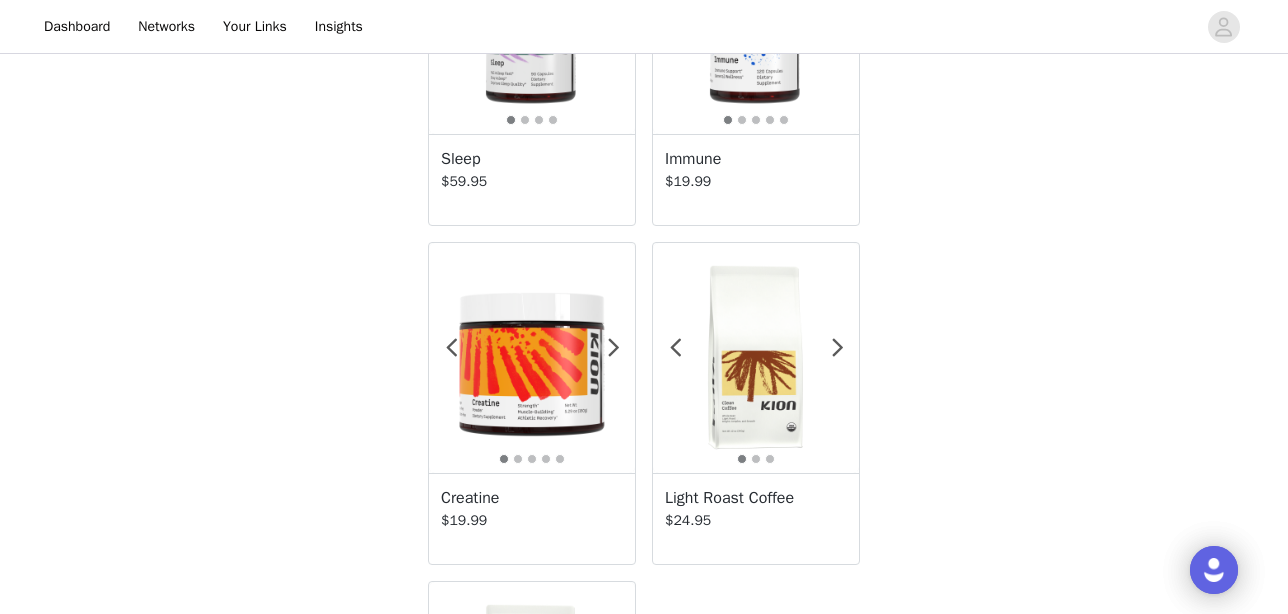click at bounding box center (532, 358) 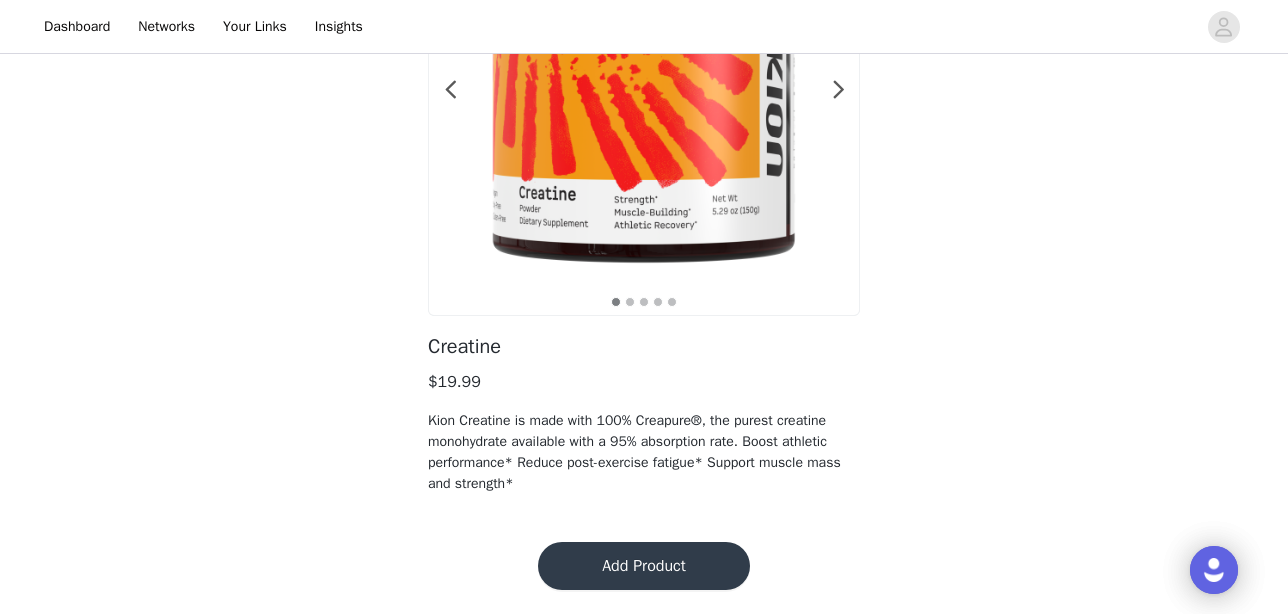 scroll, scrollTop: 246, scrollLeft: 0, axis: vertical 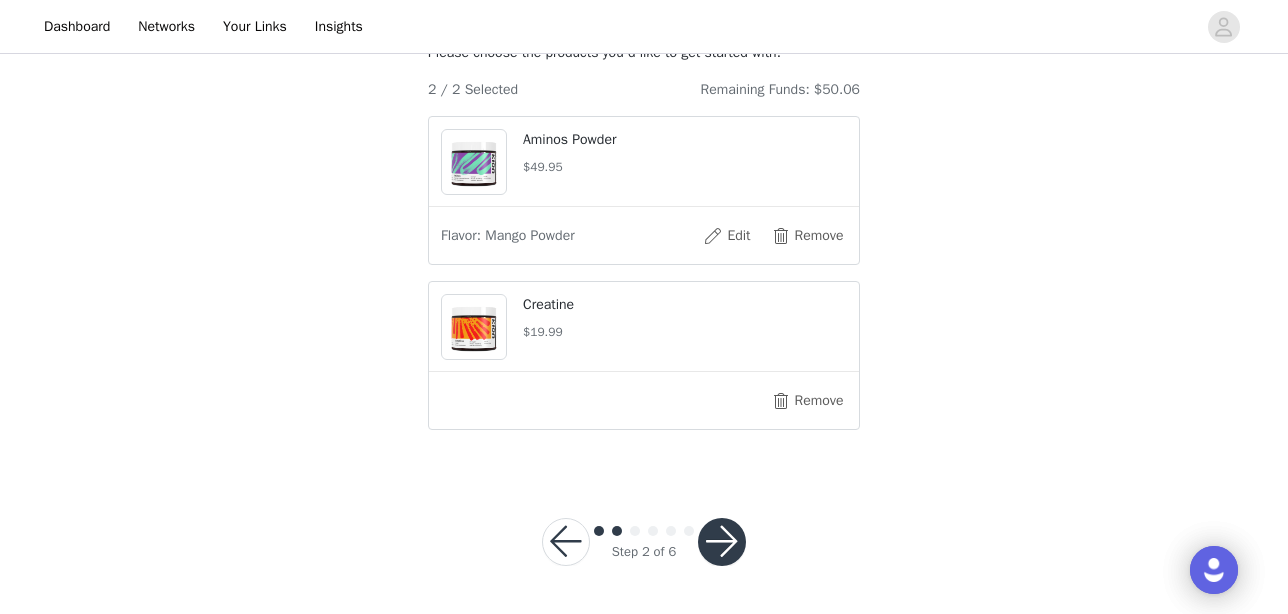 click at bounding box center [722, 542] 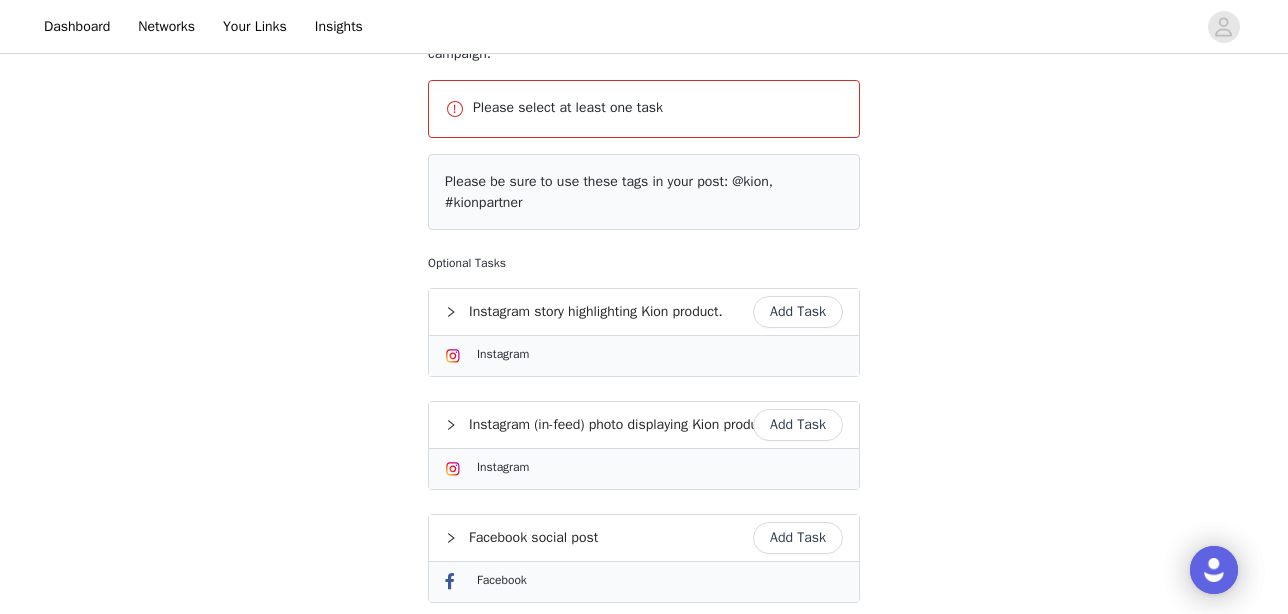 click on "Add Task" at bounding box center (798, 312) 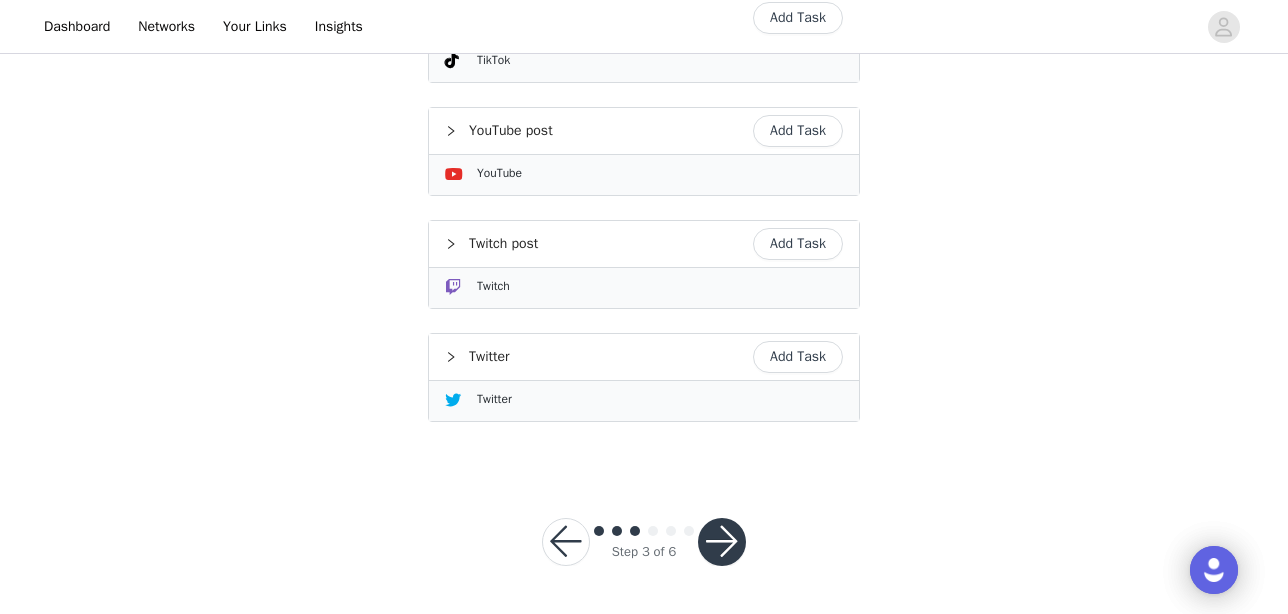 scroll, scrollTop: 896, scrollLeft: 0, axis: vertical 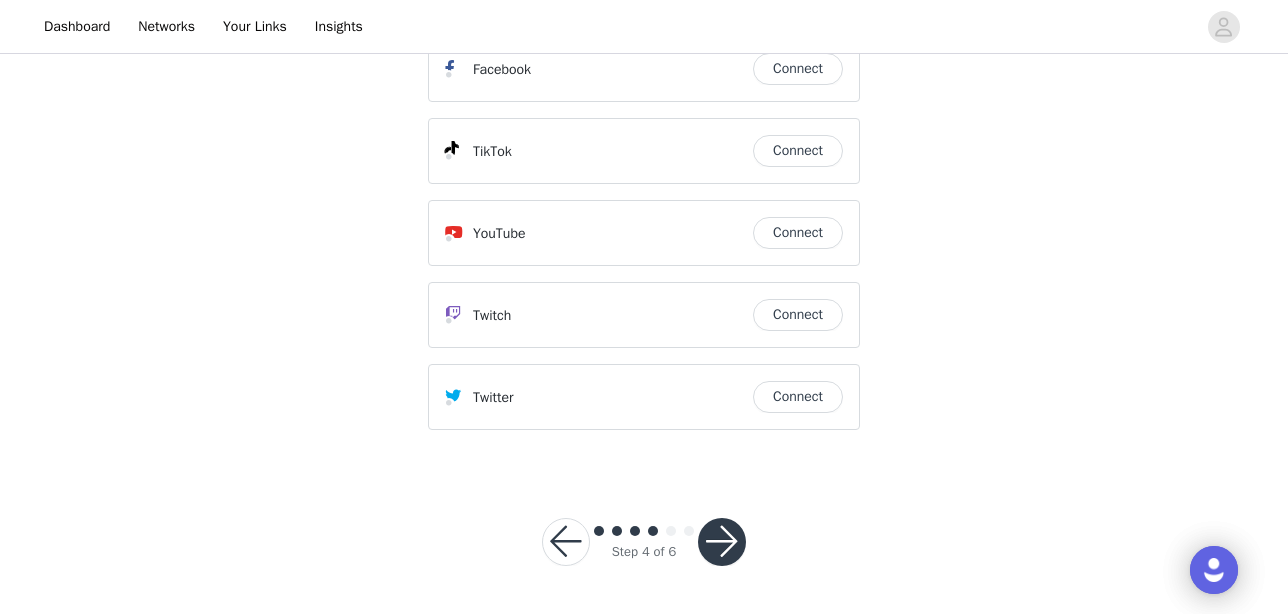 click at bounding box center [722, 542] 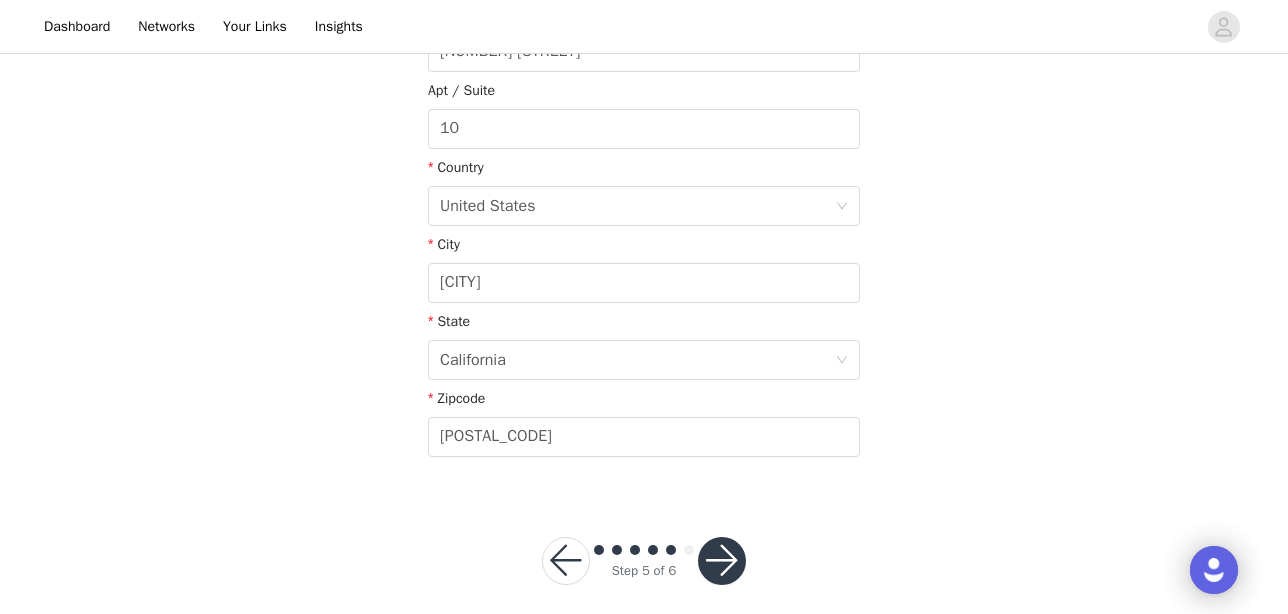 scroll, scrollTop: 616, scrollLeft: 0, axis: vertical 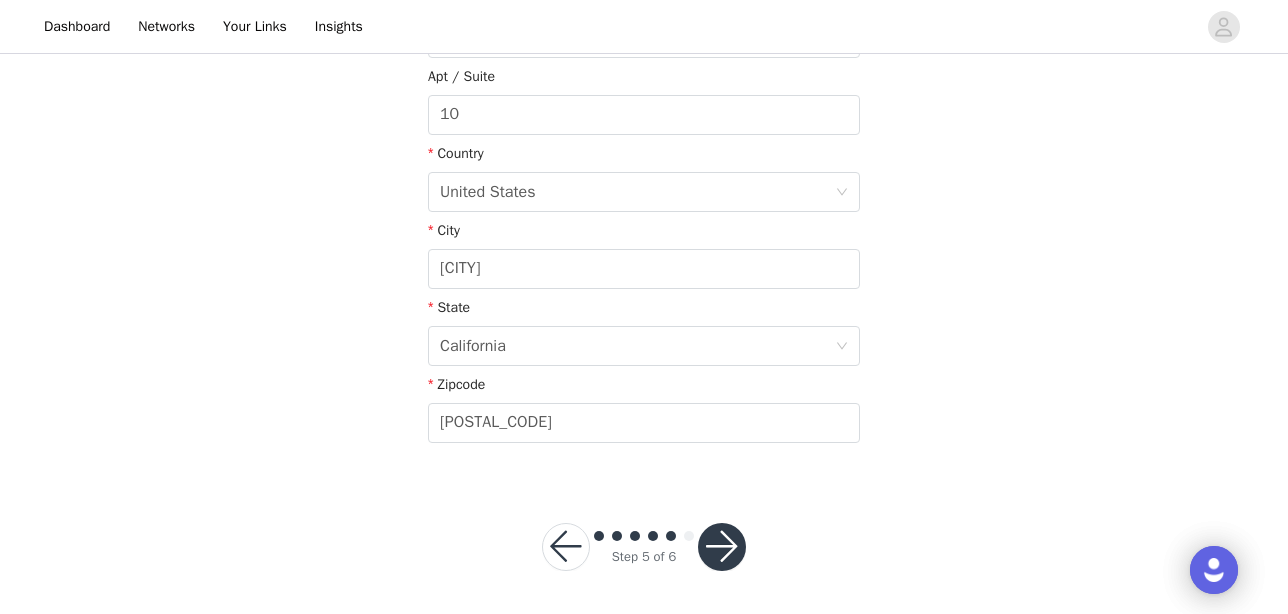 click at bounding box center (722, 547) 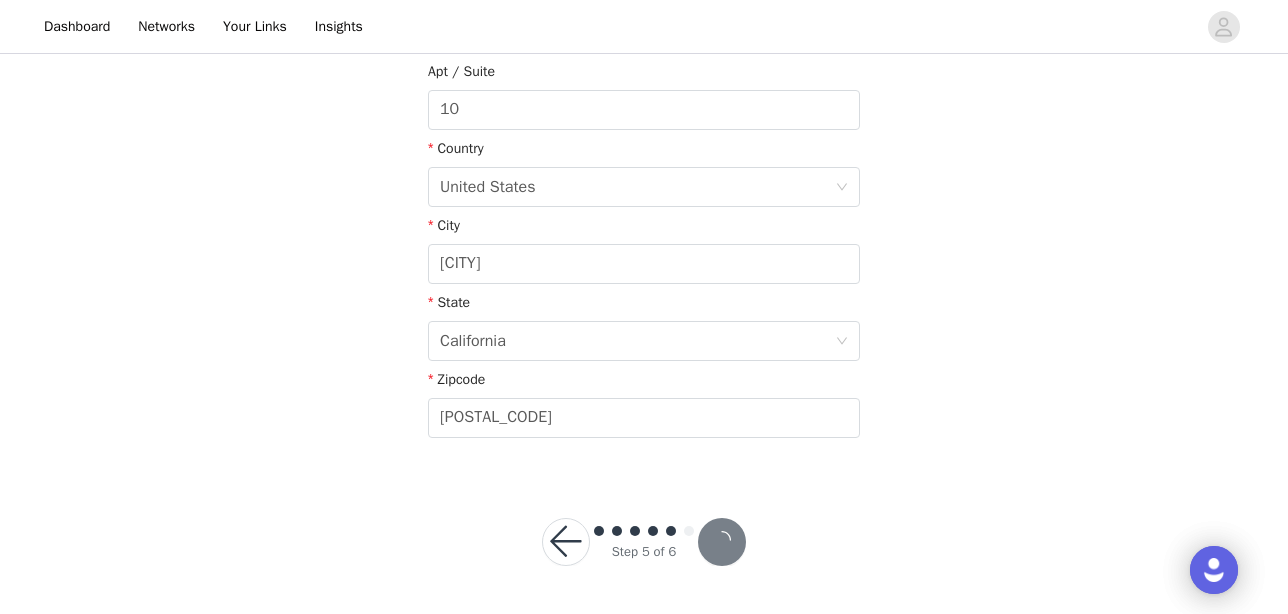 scroll, scrollTop: 546, scrollLeft: 0, axis: vertical 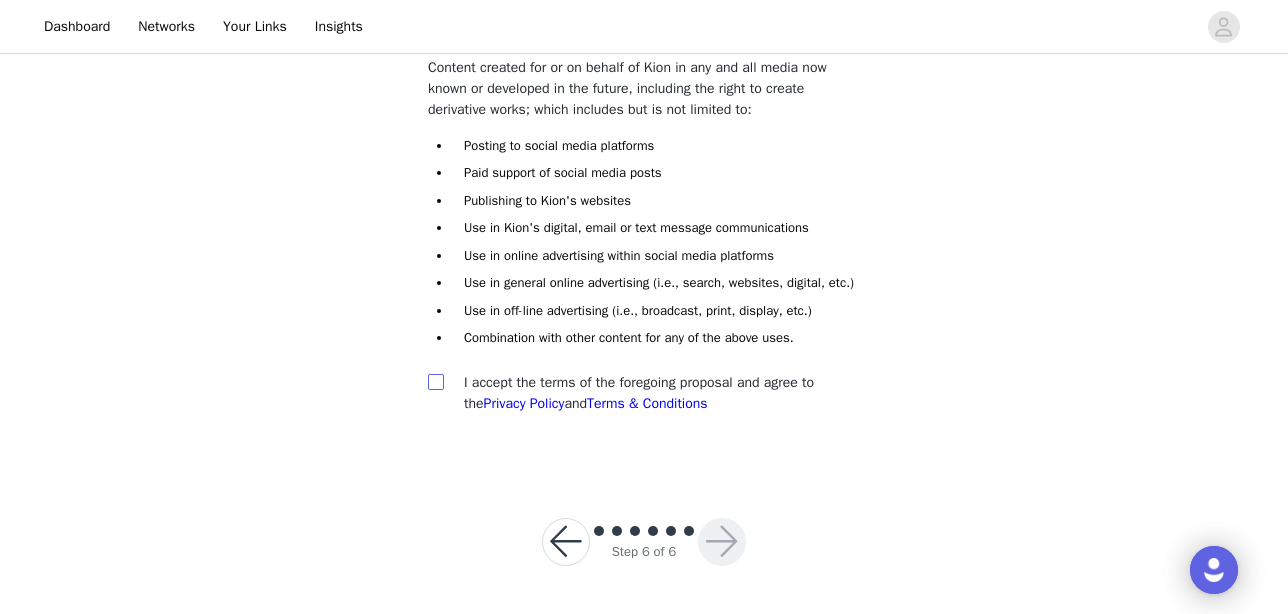 click at bounding box center (435, 381) 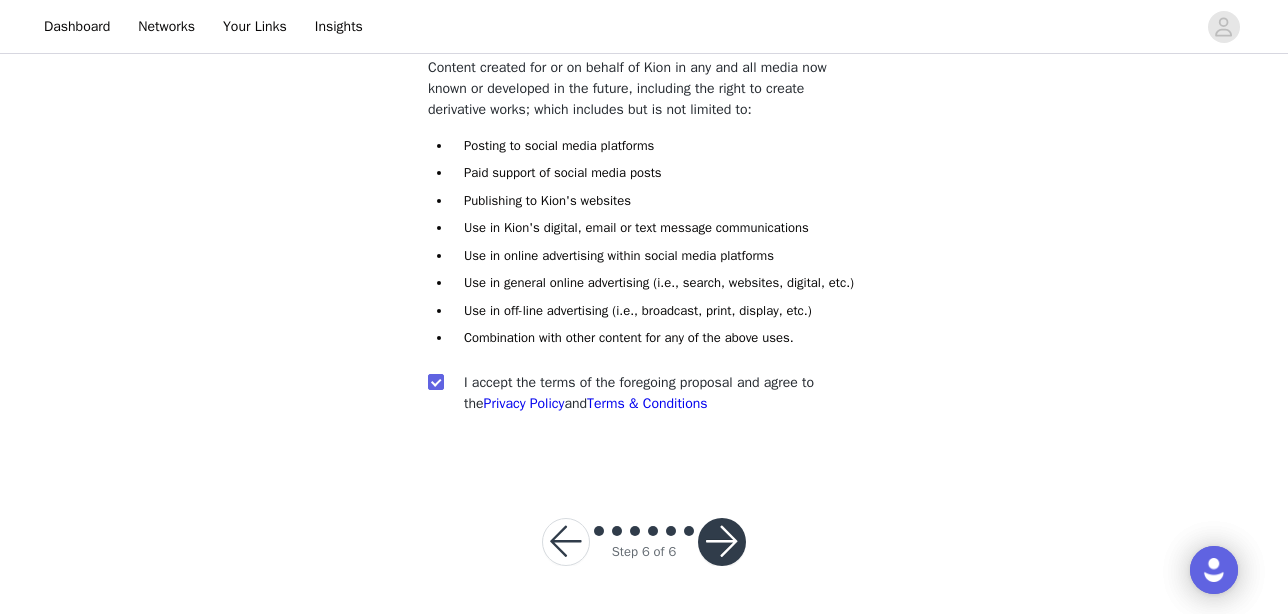 click at bounding box center (722, 542) 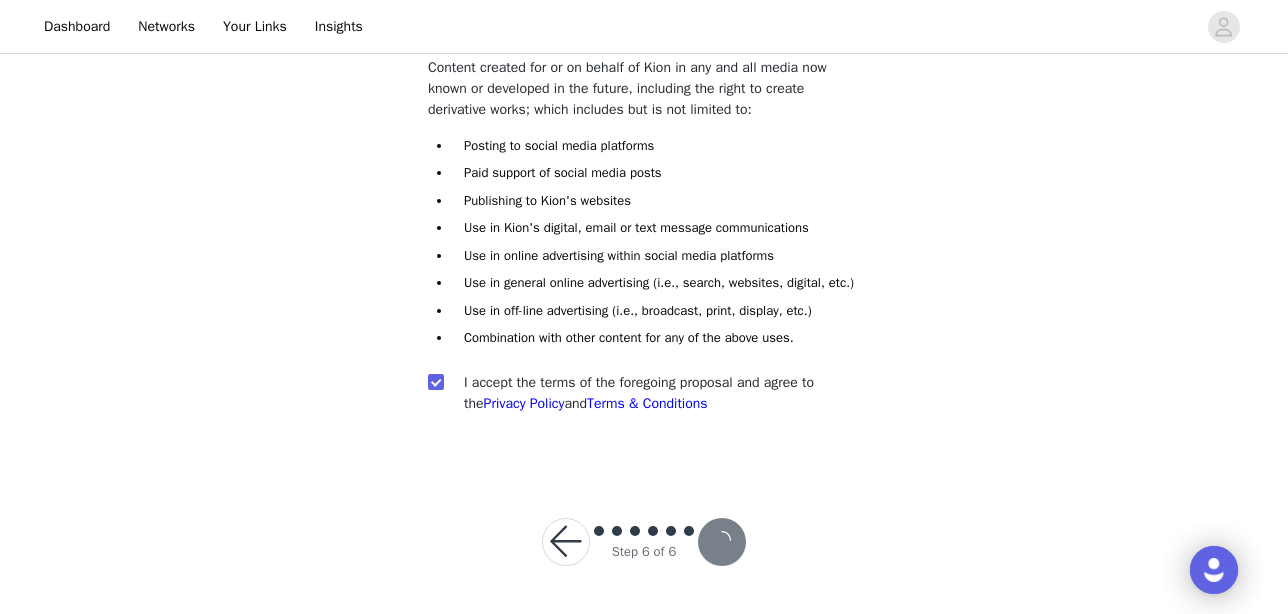 scroll, scrollTop: 299, scrollLeft: 0, axis: vertical 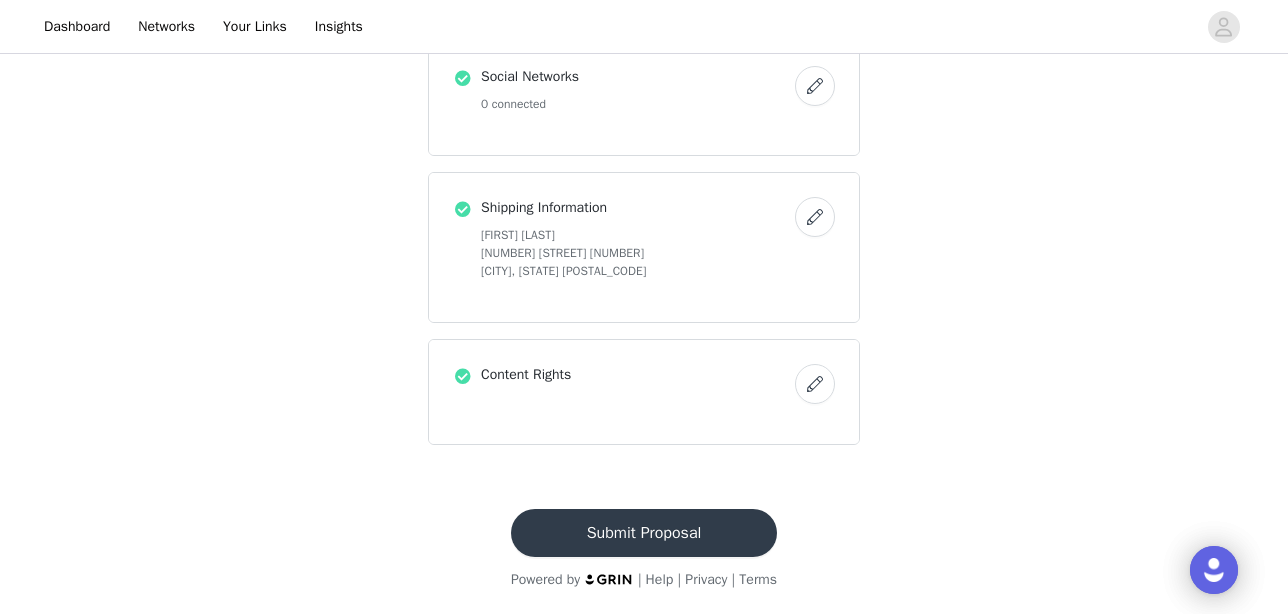 click on "Submit Proposal" at bounding box center (644, 533) 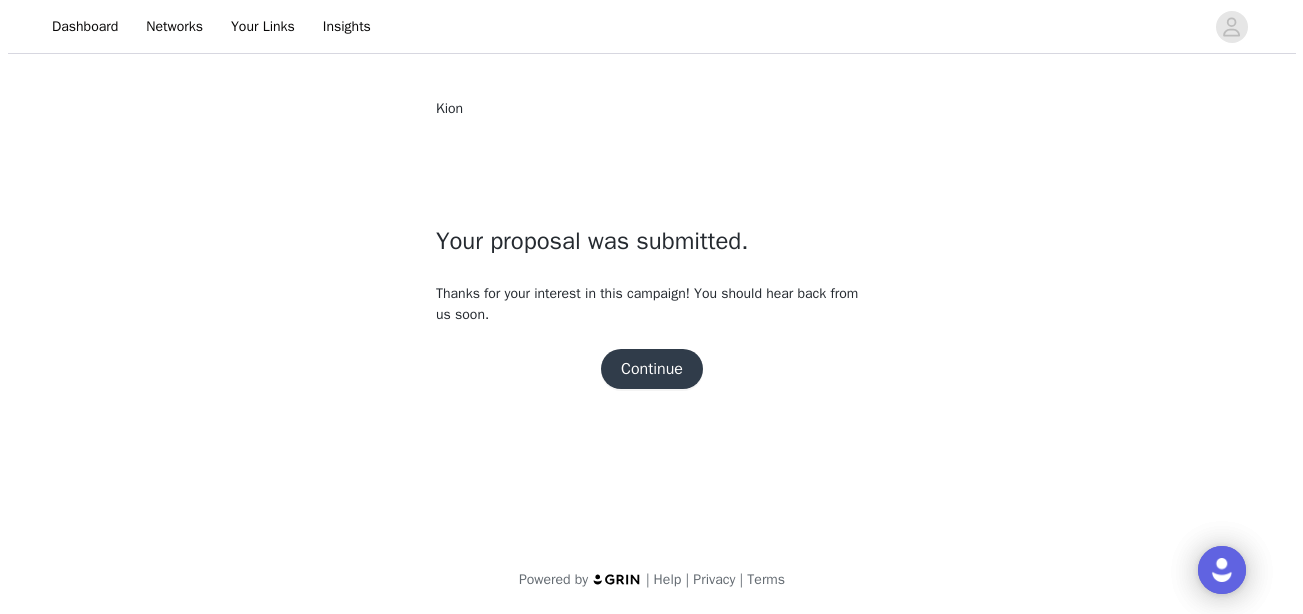 scroll, scrollTop: 0, scrollLeft: 0, axis: both 